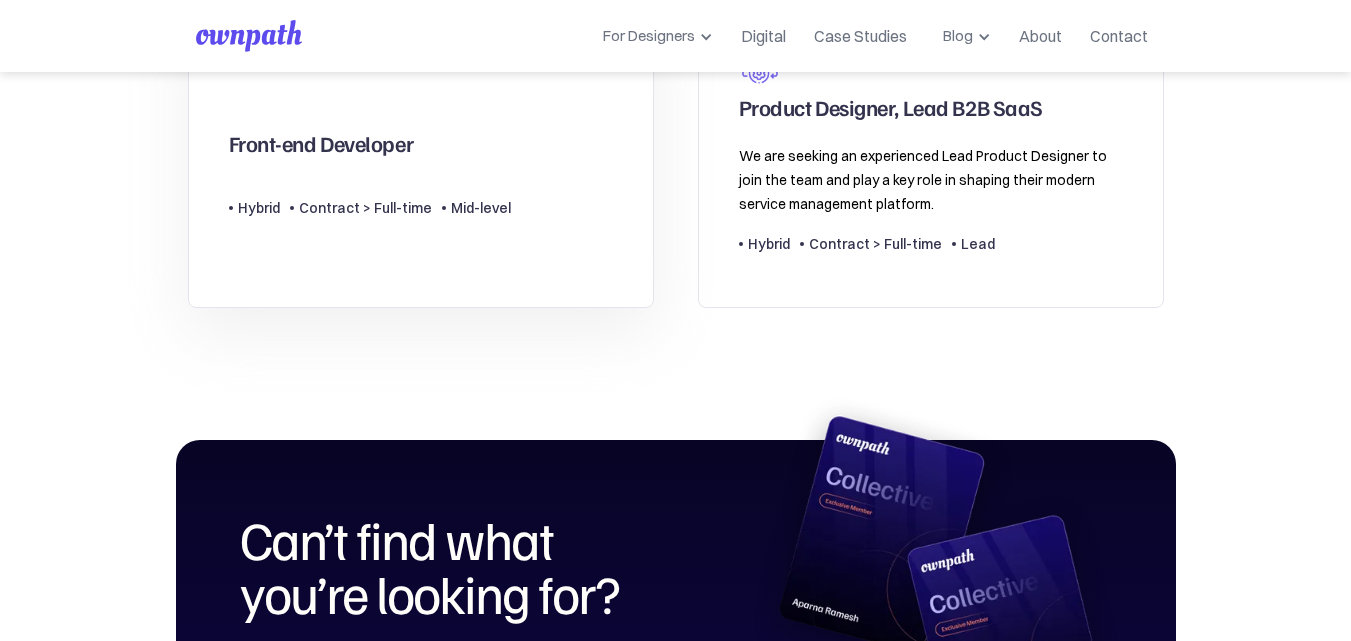 scroll, scrollTop: 897, scrollLeft: 0, axis: vertical 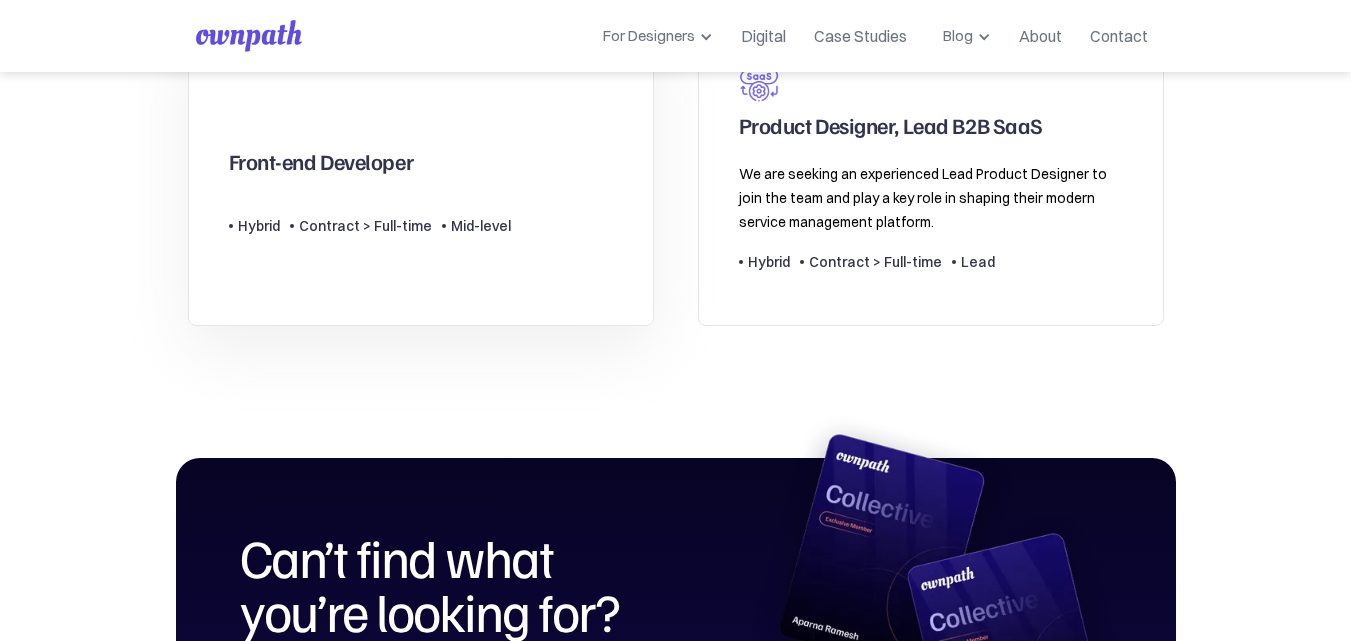 click on "Front-end Developer" at bounding box center [321, 166] 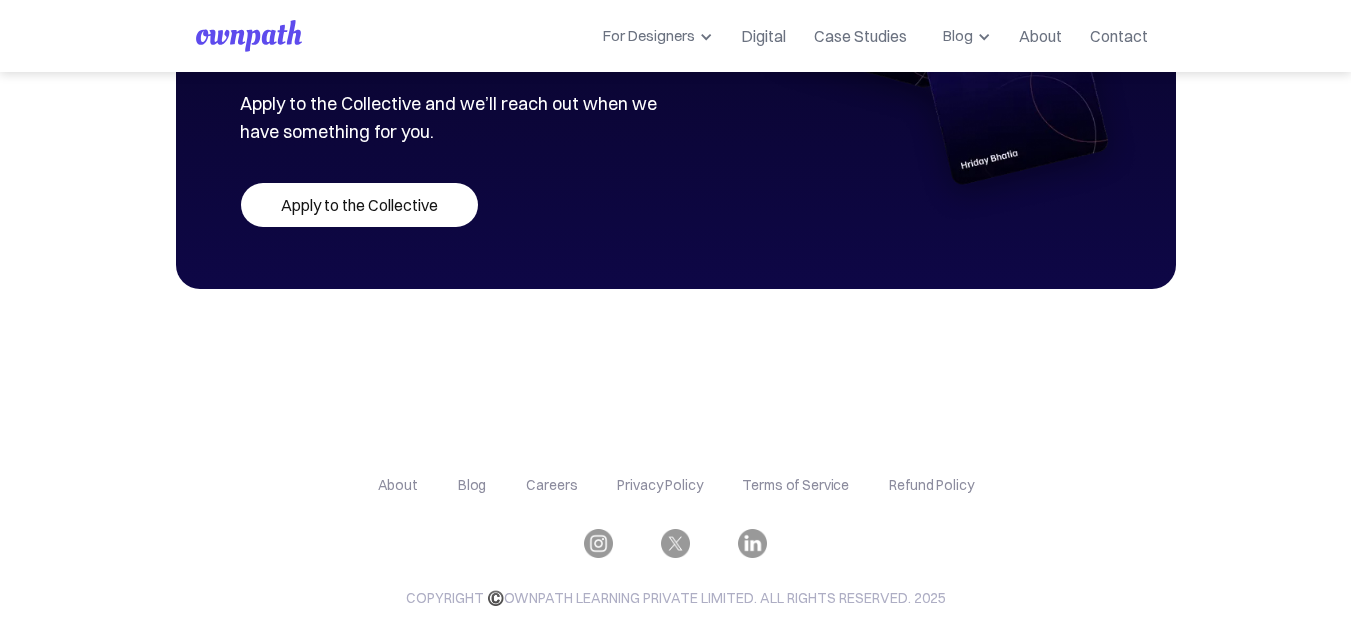 scroll, scrollTop: 1512, scrollLeft: 0, axis: vertical 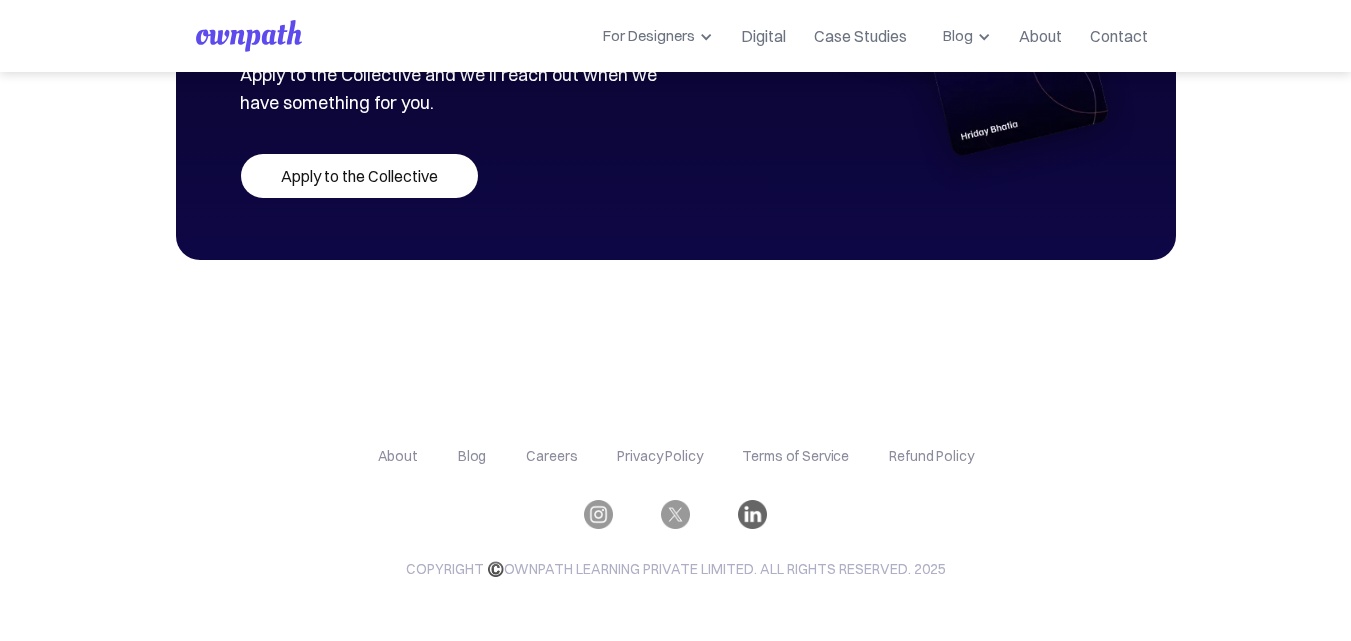 click at bounding box center (752, 514) 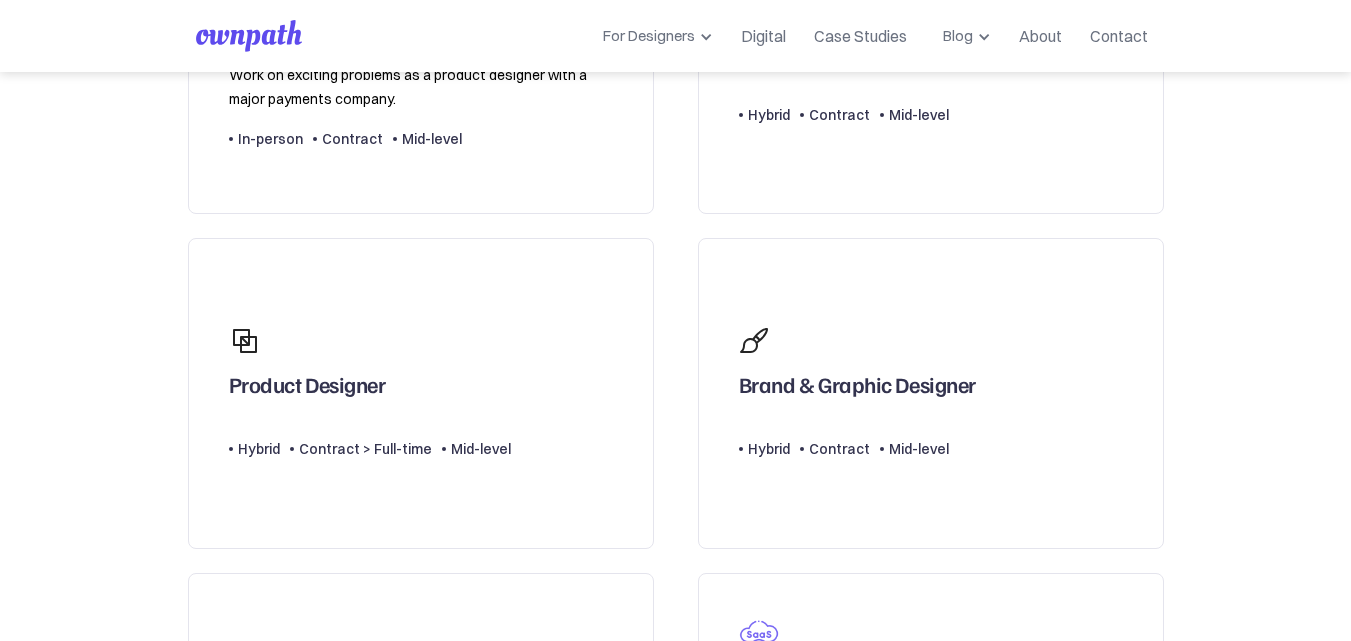 scroll, scrollTop: 338, scrollLeft: 0, axis: vertical 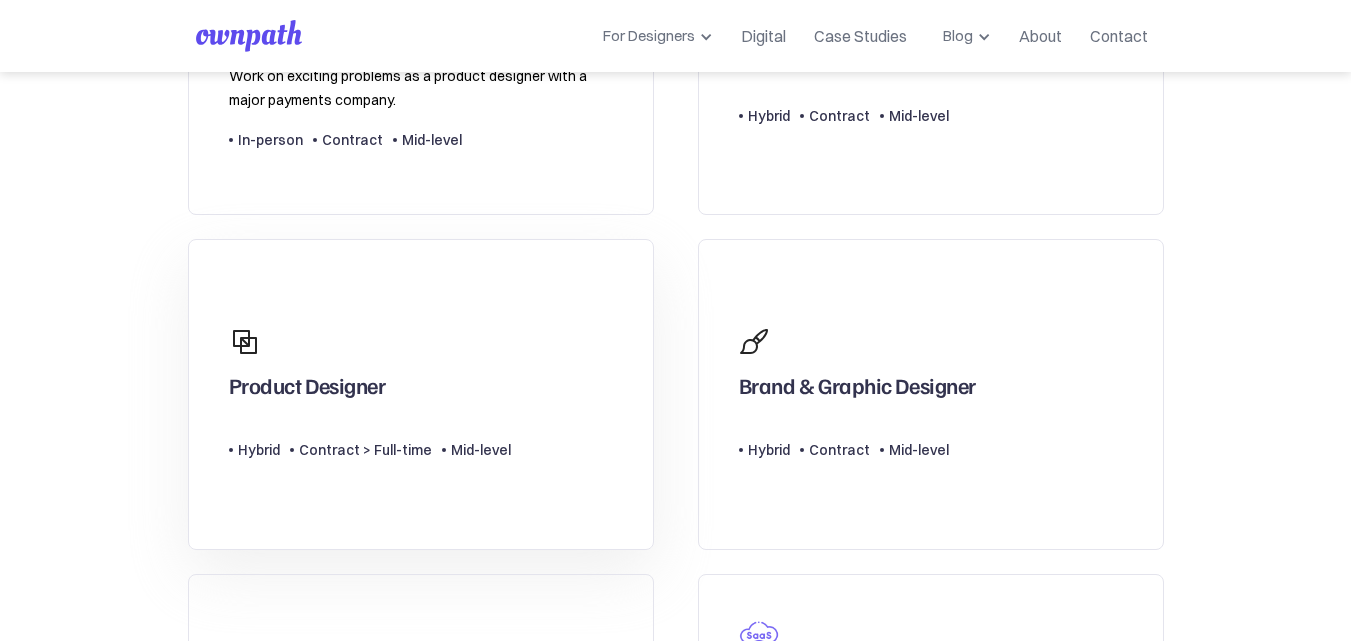 click on "Type Level Hybrid Contract > Full-time Mid-level" at bounding box center [370, 442] 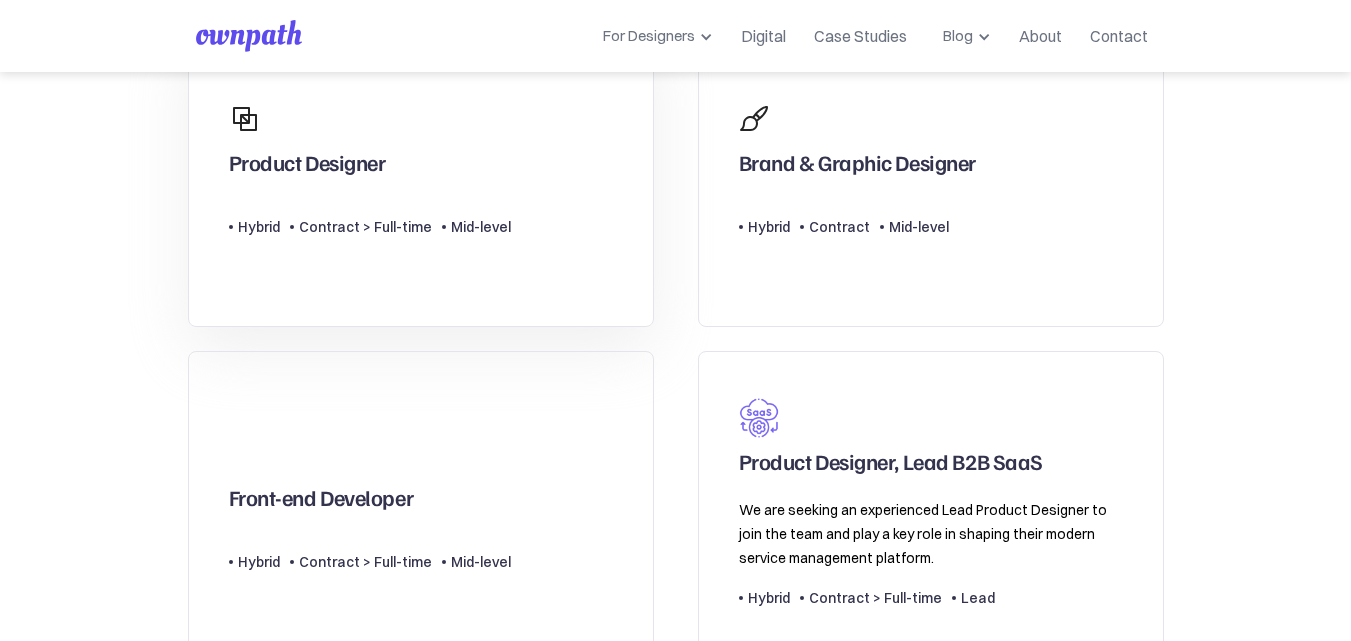 scroll, scrollTop: 599, scrollLeft: 0, axis: vertical 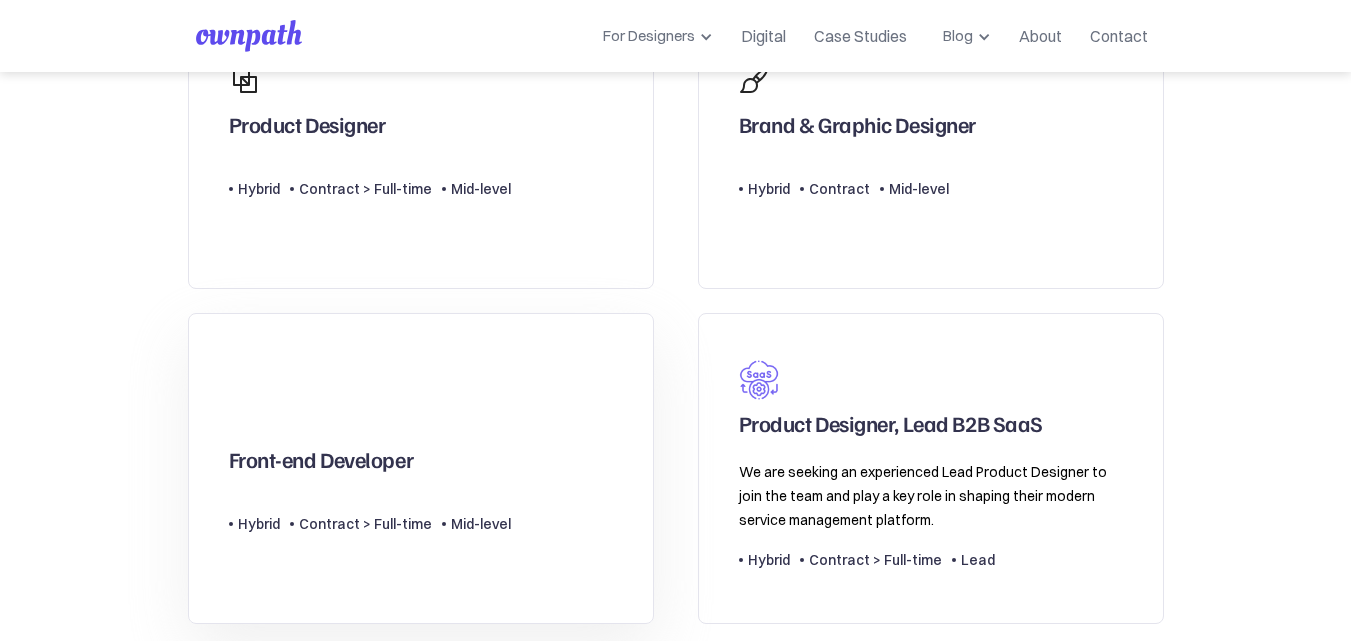 click on "Front-end Developer" at bounding box center (370, 434) 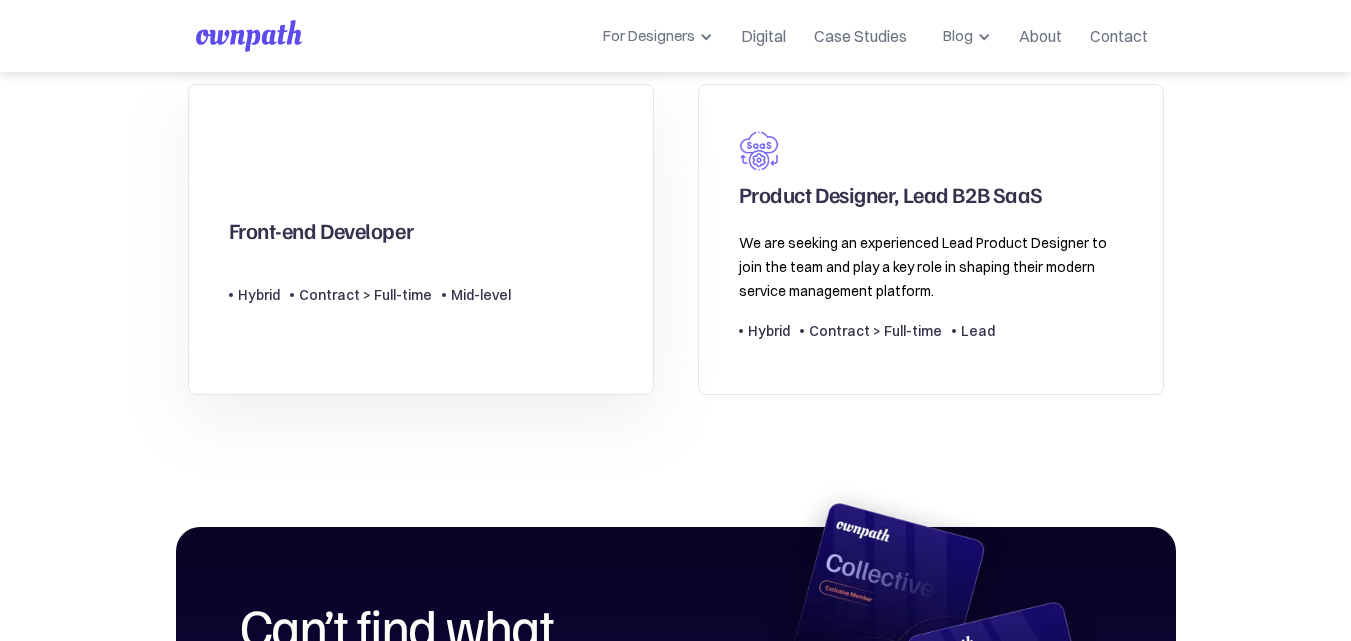 scroll, scrollTop: 848, scrollLeft: 0, axis: vertical 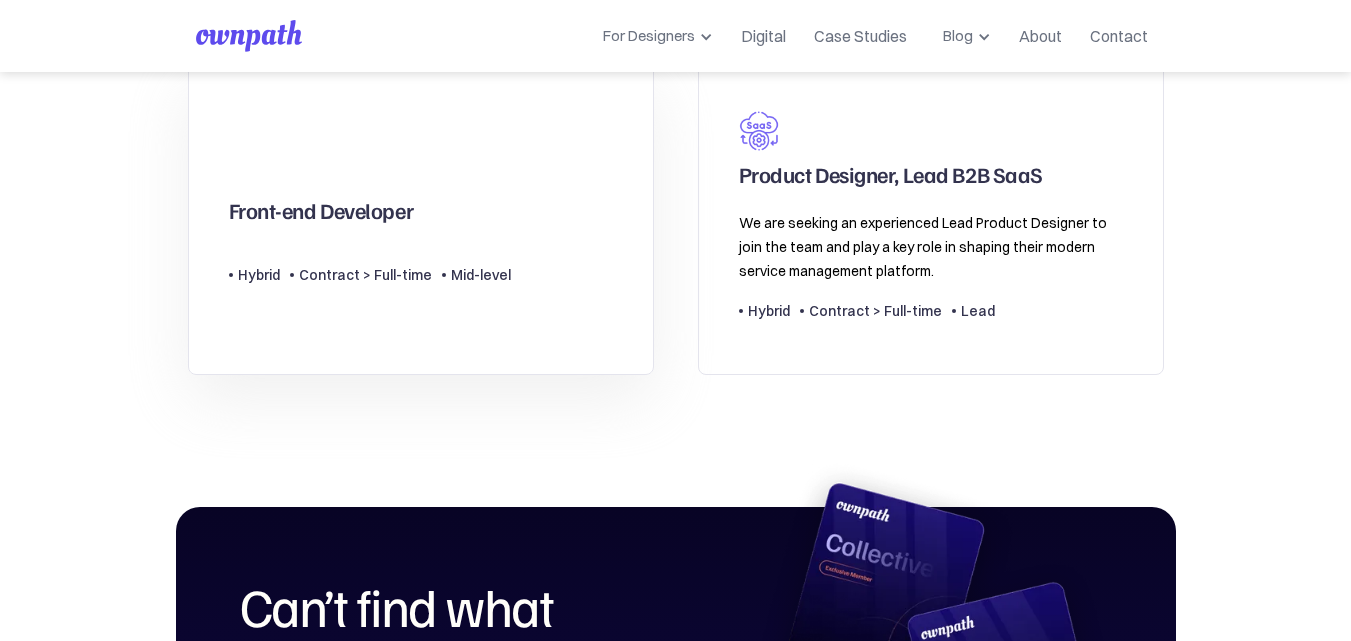 click on "Front-end Developer" at bounding box center [370, 185] 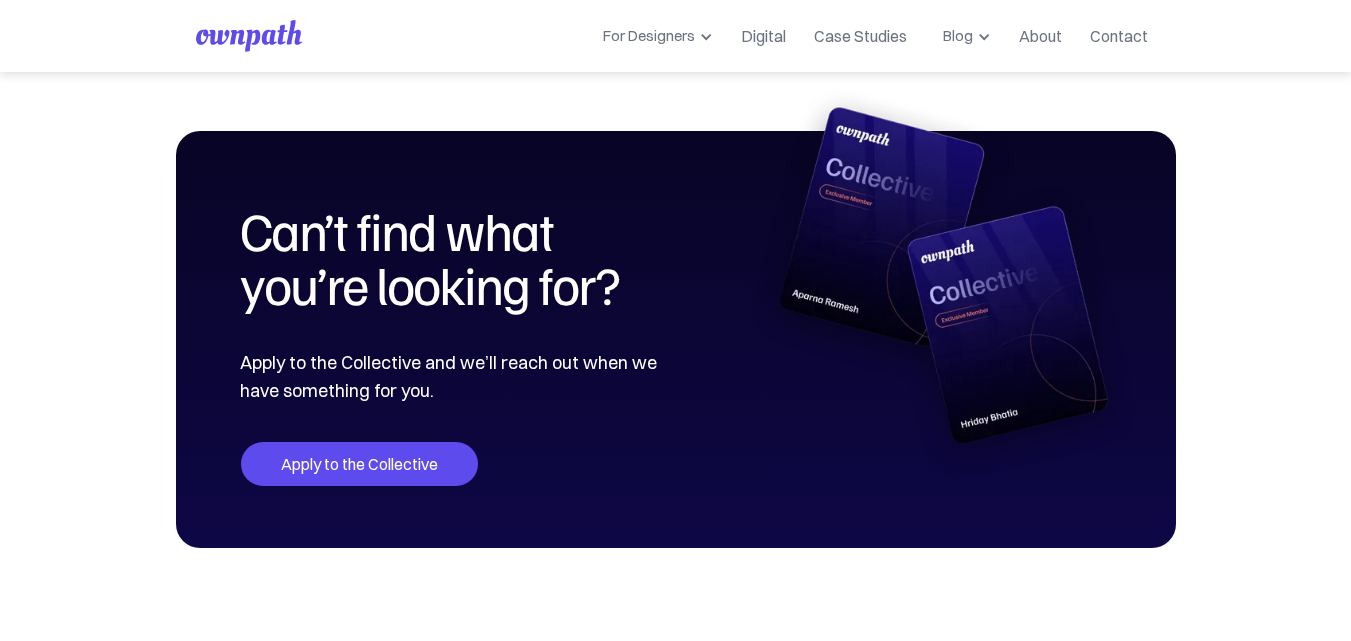 scroll, scrollTop: 1274, scrollLeft: 0, axis: vertical 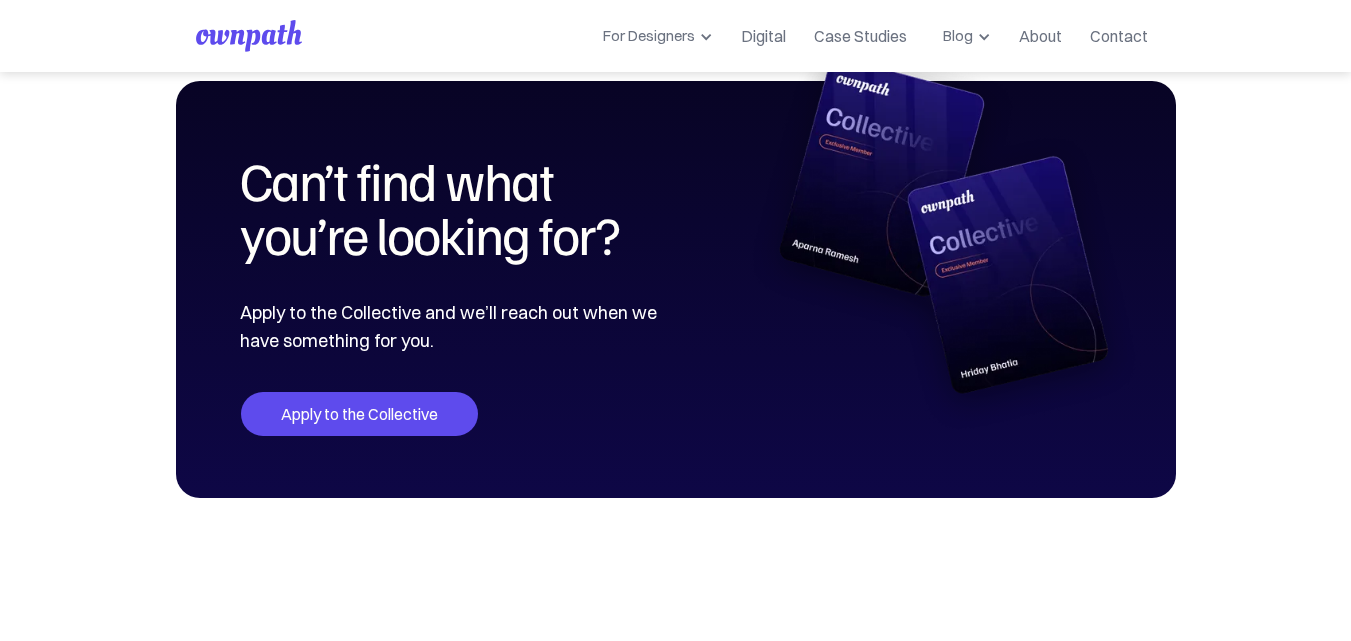 click on "Apply to the Collective" at bounding box center [359, 414] 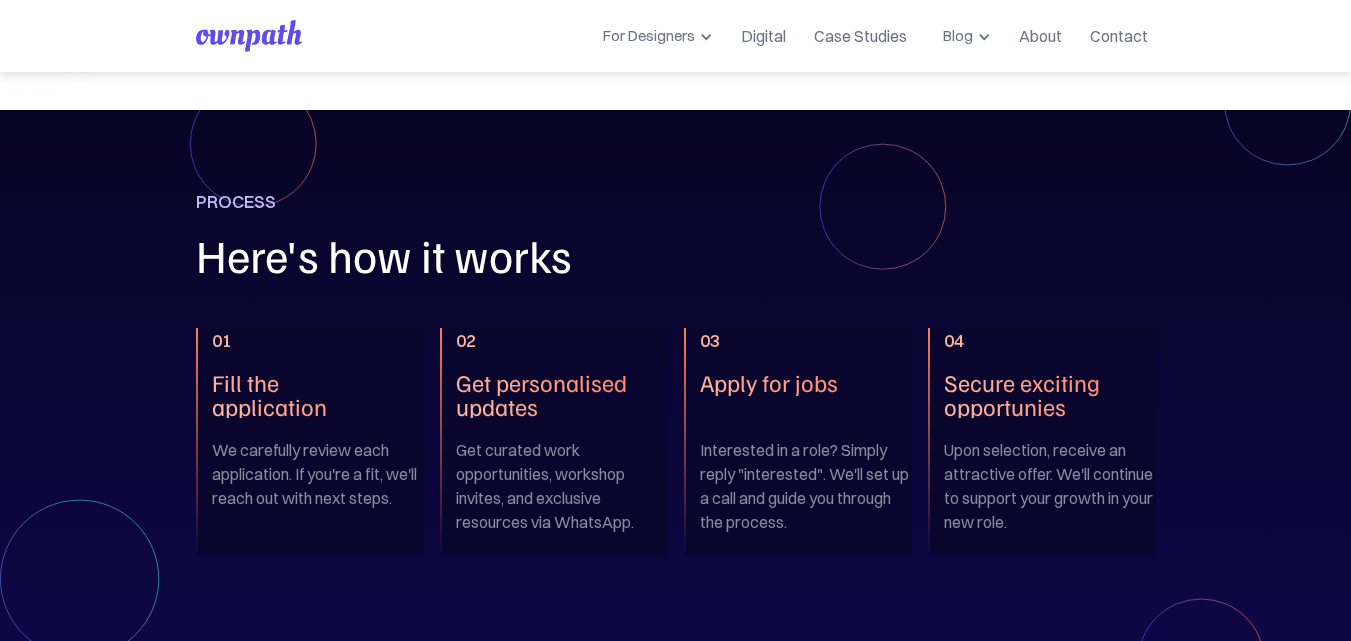 scroll, scrollTop: 2926, scrollLeft: 0, axis: vertical 